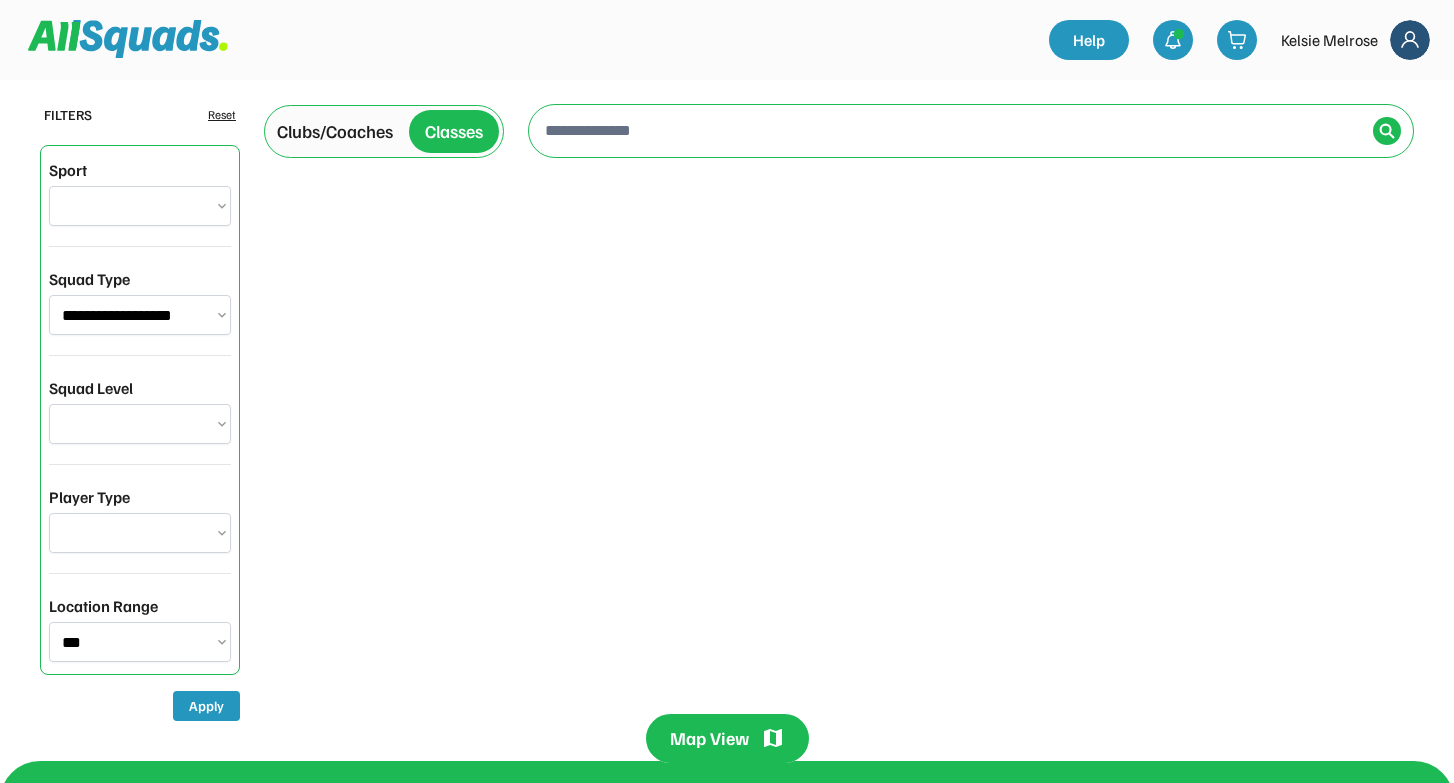 scroll, scrollTop: 0, scrollLeft: 0, axis: both 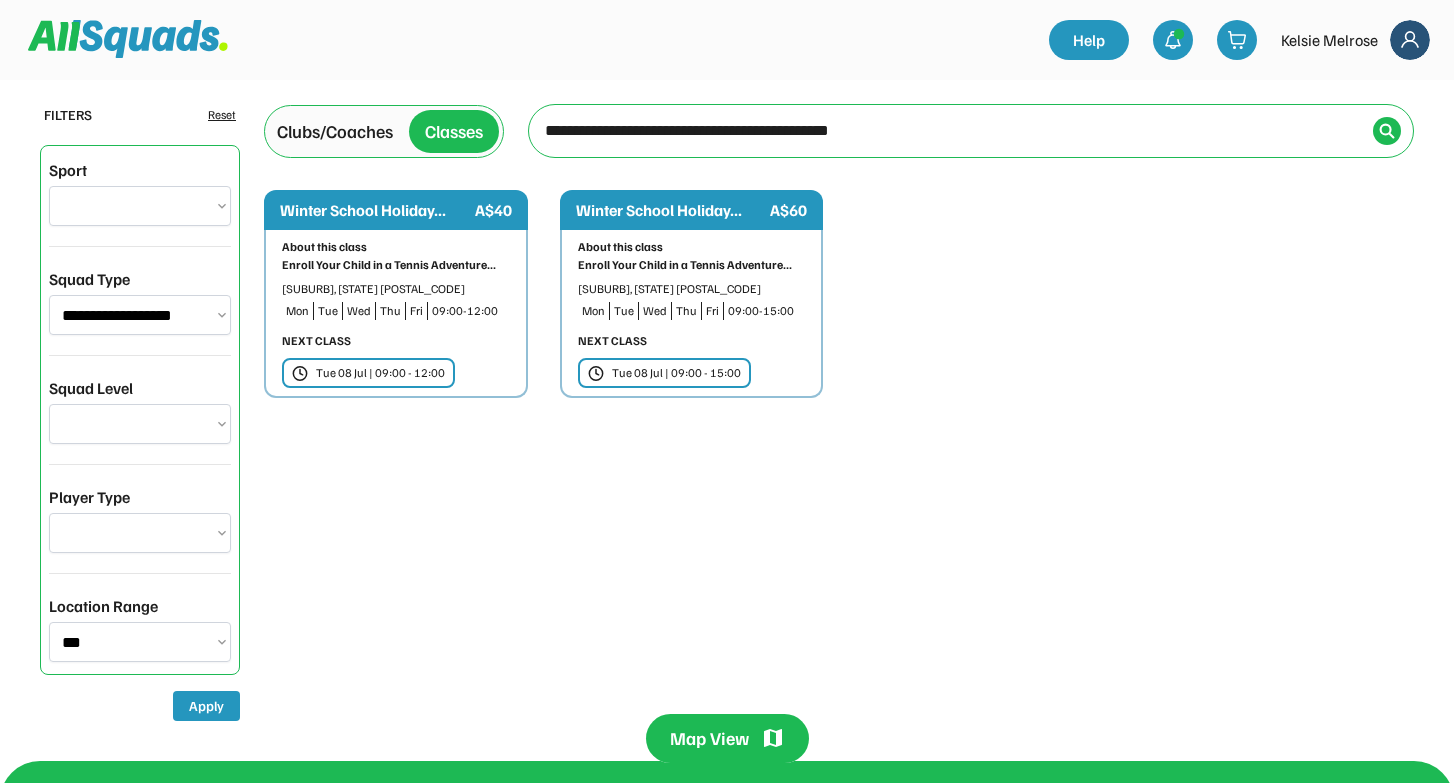 click on "**********" at bounding box center [140, 315] 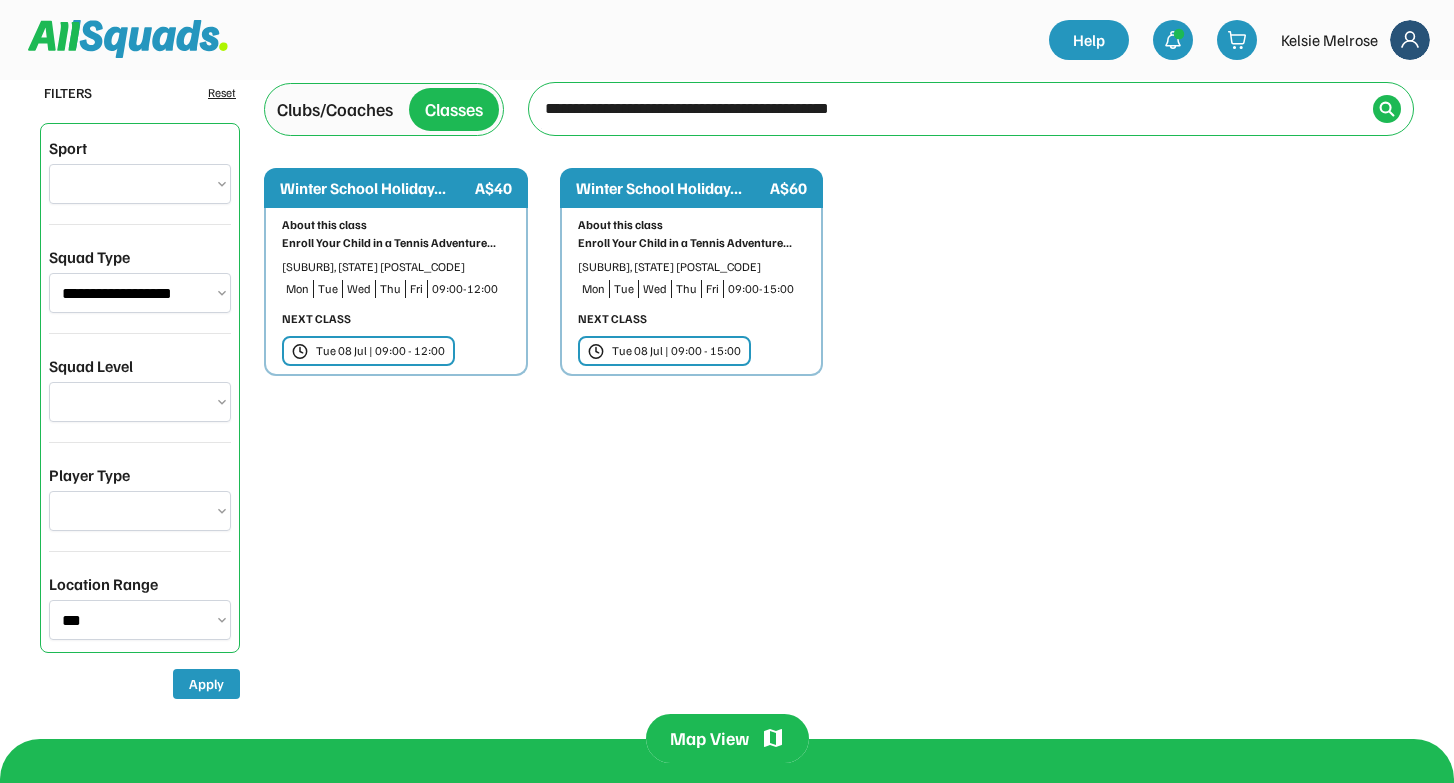 scroll, scrollTop: 0, scrollLeft: 0, axis: both 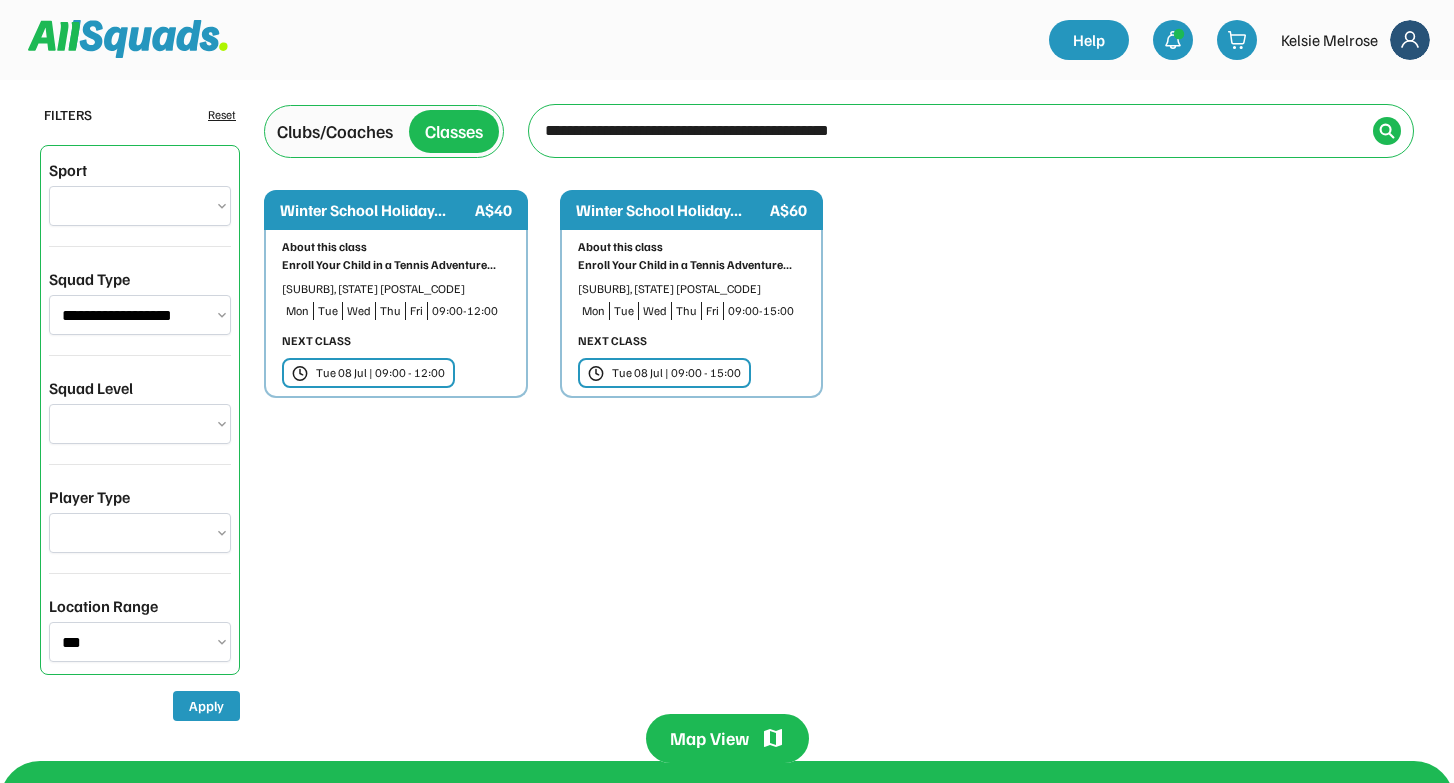 click on "About this class
Enroll Your Child in a Tennis Adventure...  Palm Beach, Queensland 4221 Mon Tue Wed Thu Fri 09:00-12:00 NEXT CLASS Tue 08 Jul | 09:00 - 12:00" at bounding box center (396, 314) 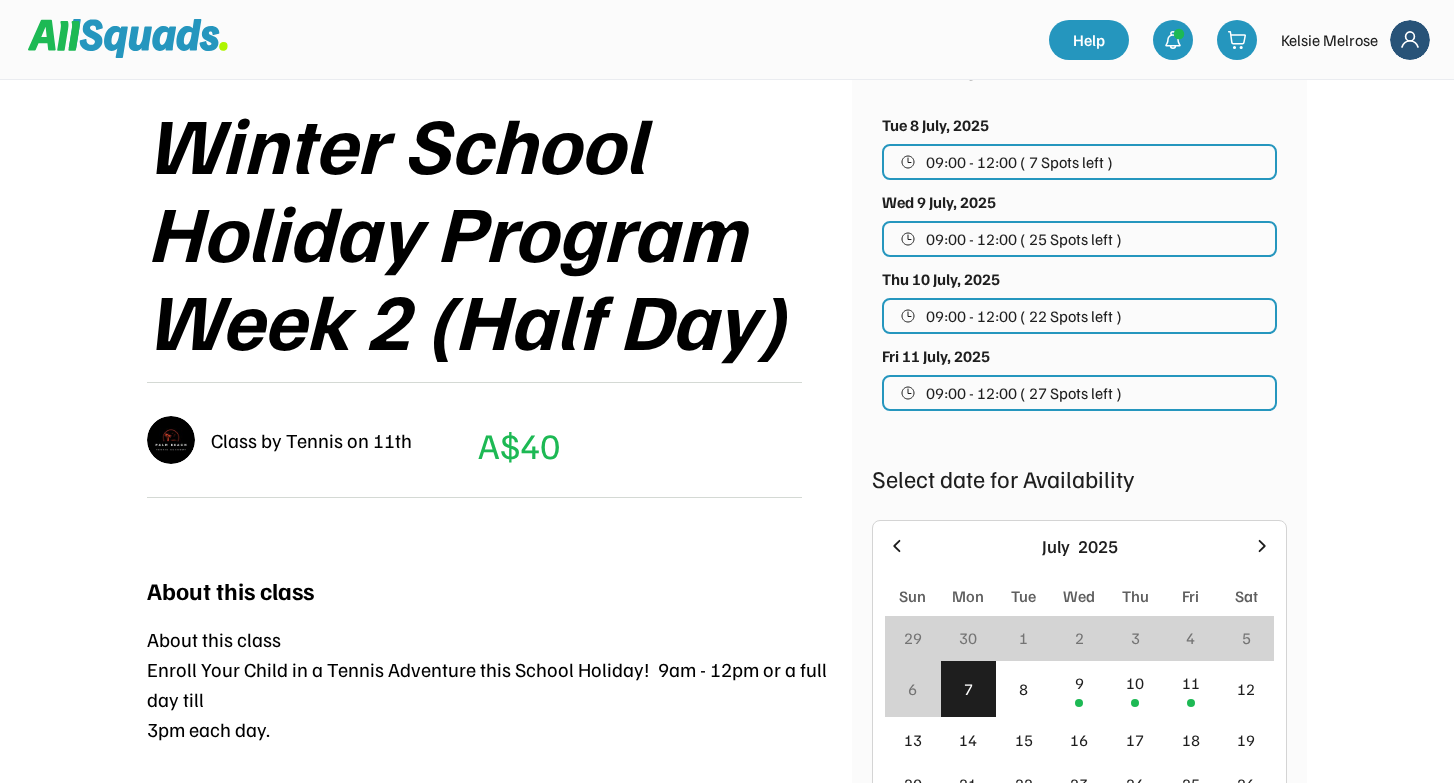 scroll, scrollTop: 306, scrollLeft: 0, axis: vertical 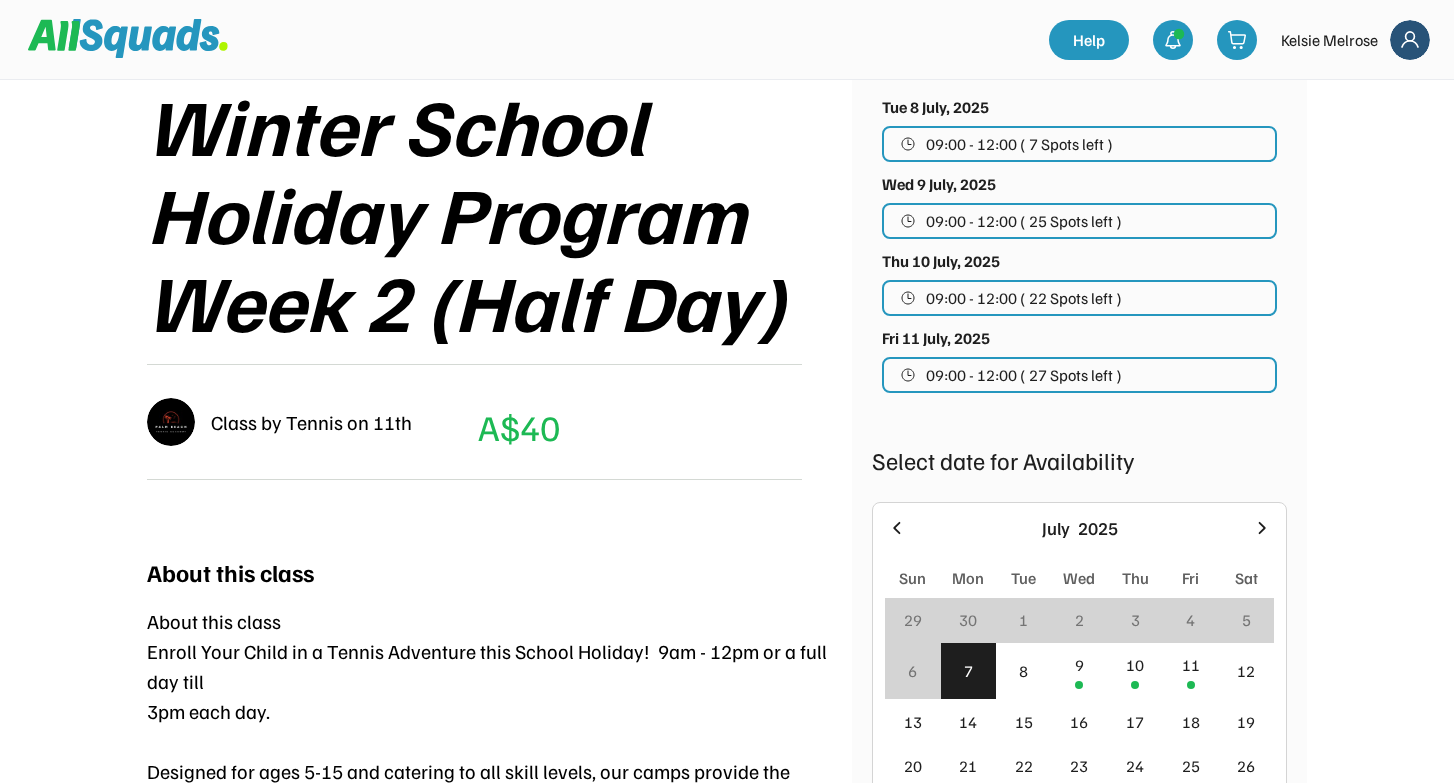 click on "09:00 - 12:00  ( 25 Spots left )" at bounding box center [1024, 221] 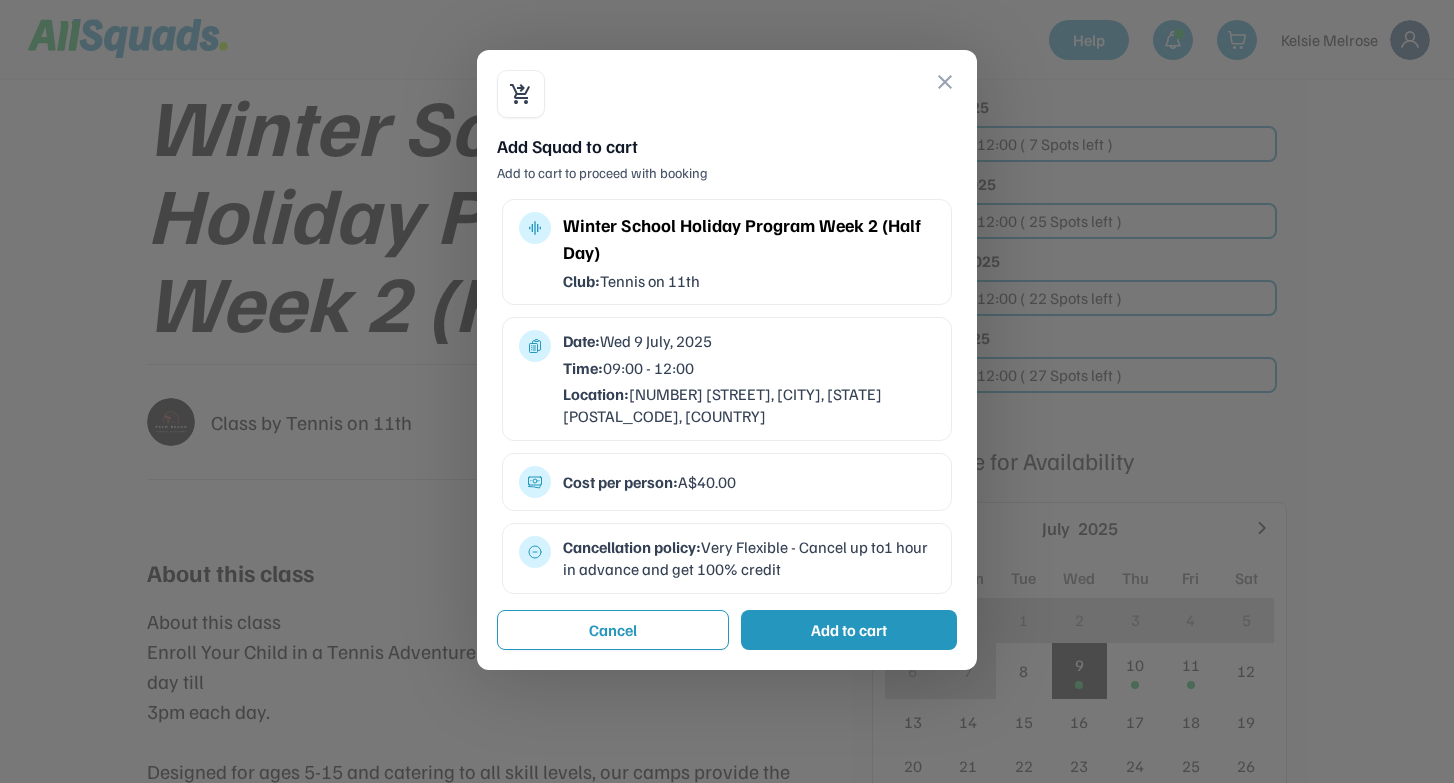 click on "Add to cart" at bounding box center (849, 630) 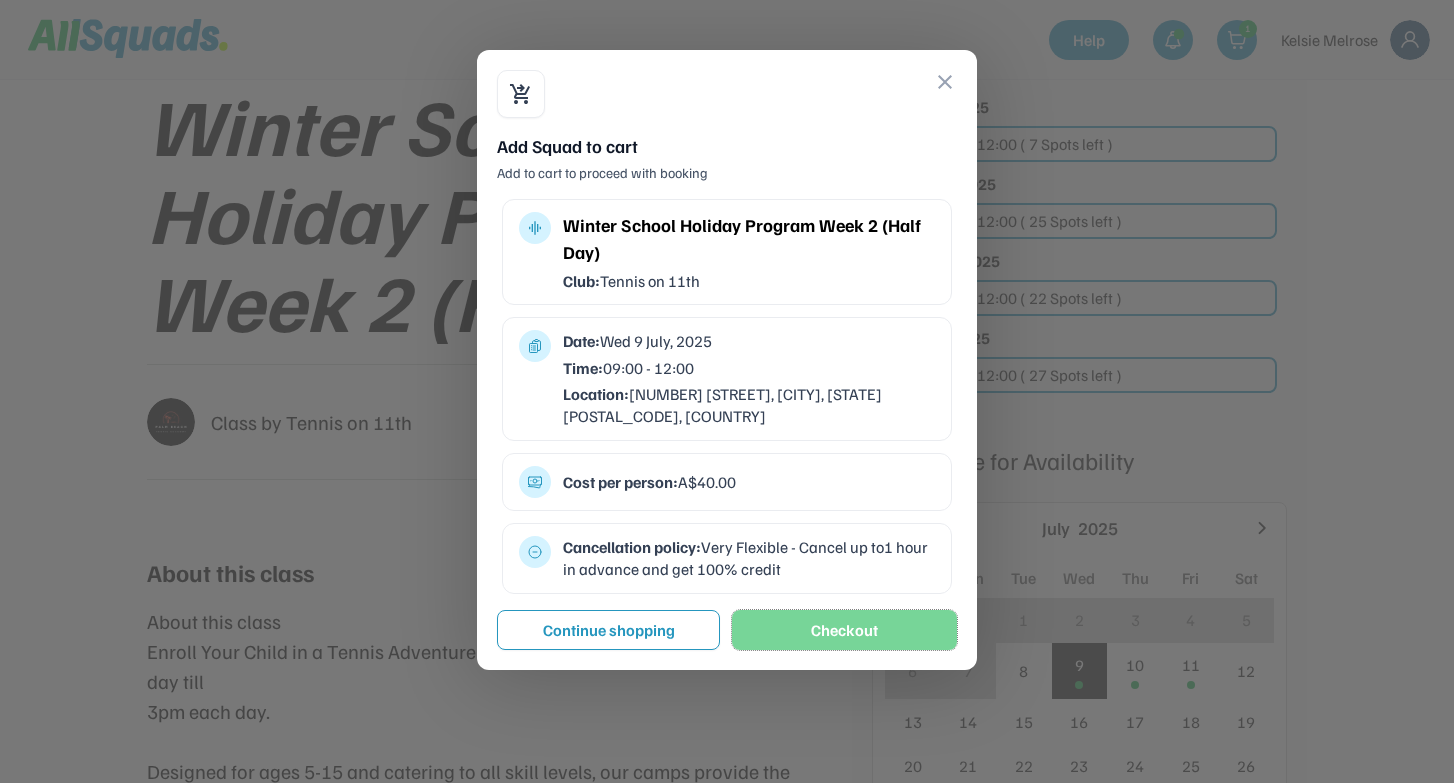 click on "Checkout" at bounding box center [844, 630] 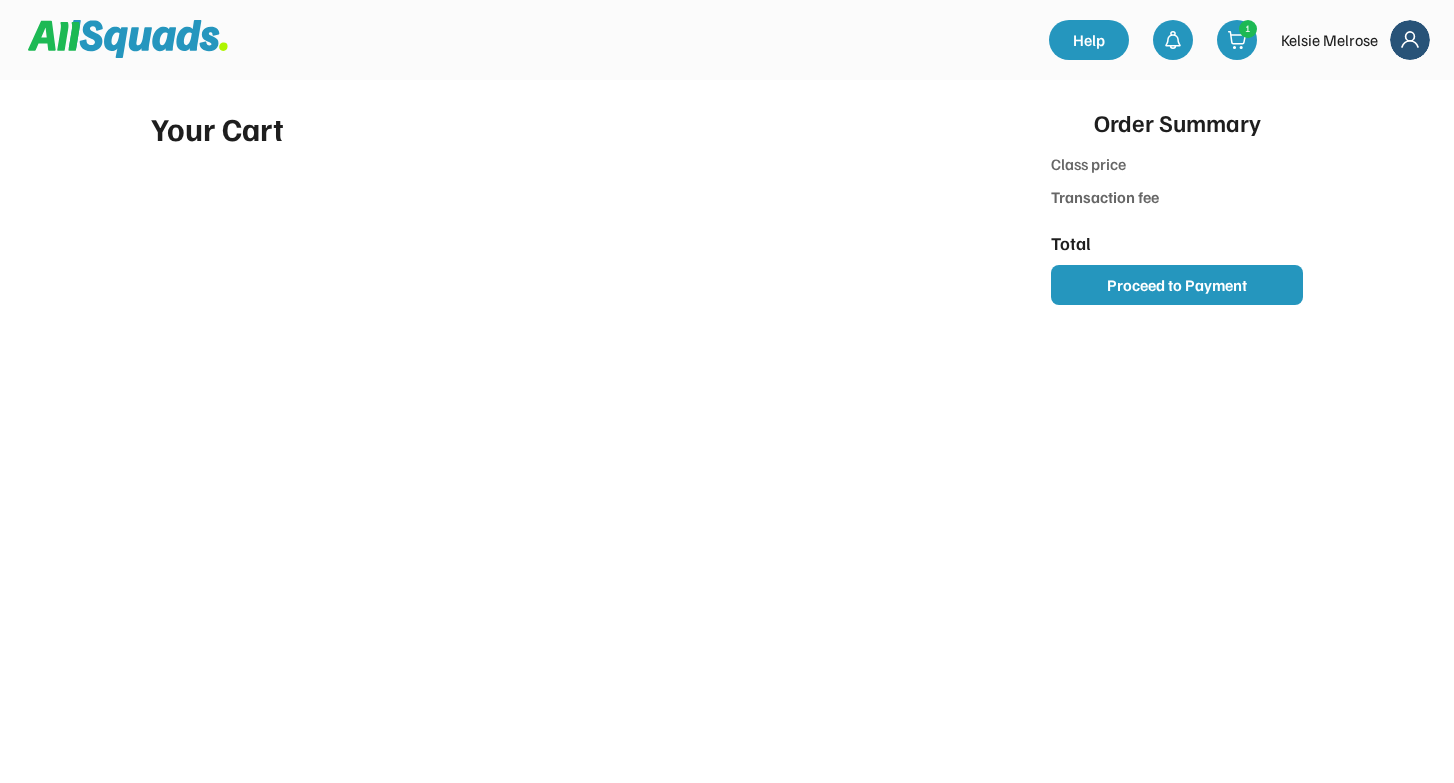 scroll, scrollTop: 0, scrollLeft: 0, axis: both 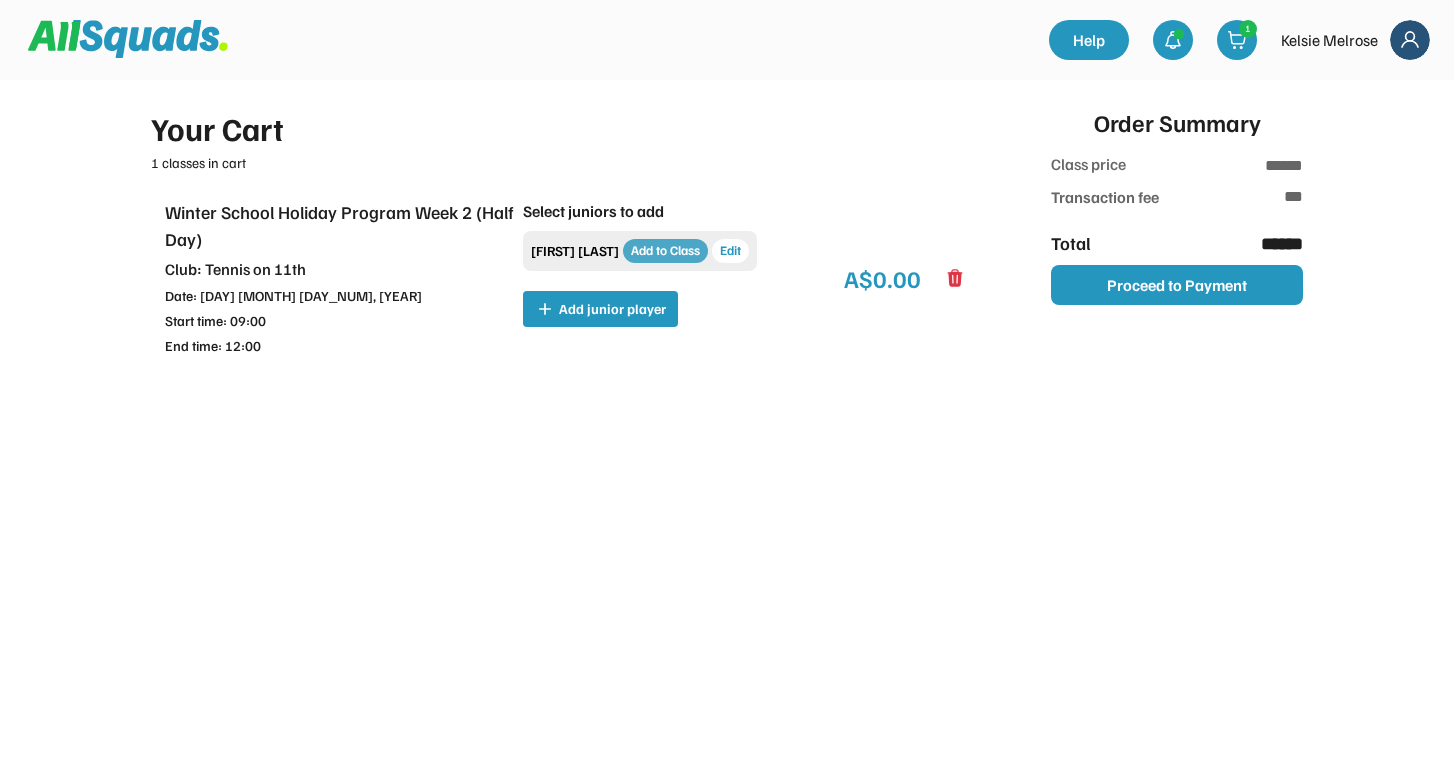 click on "Add to Class" at bounding box center (665, 251) 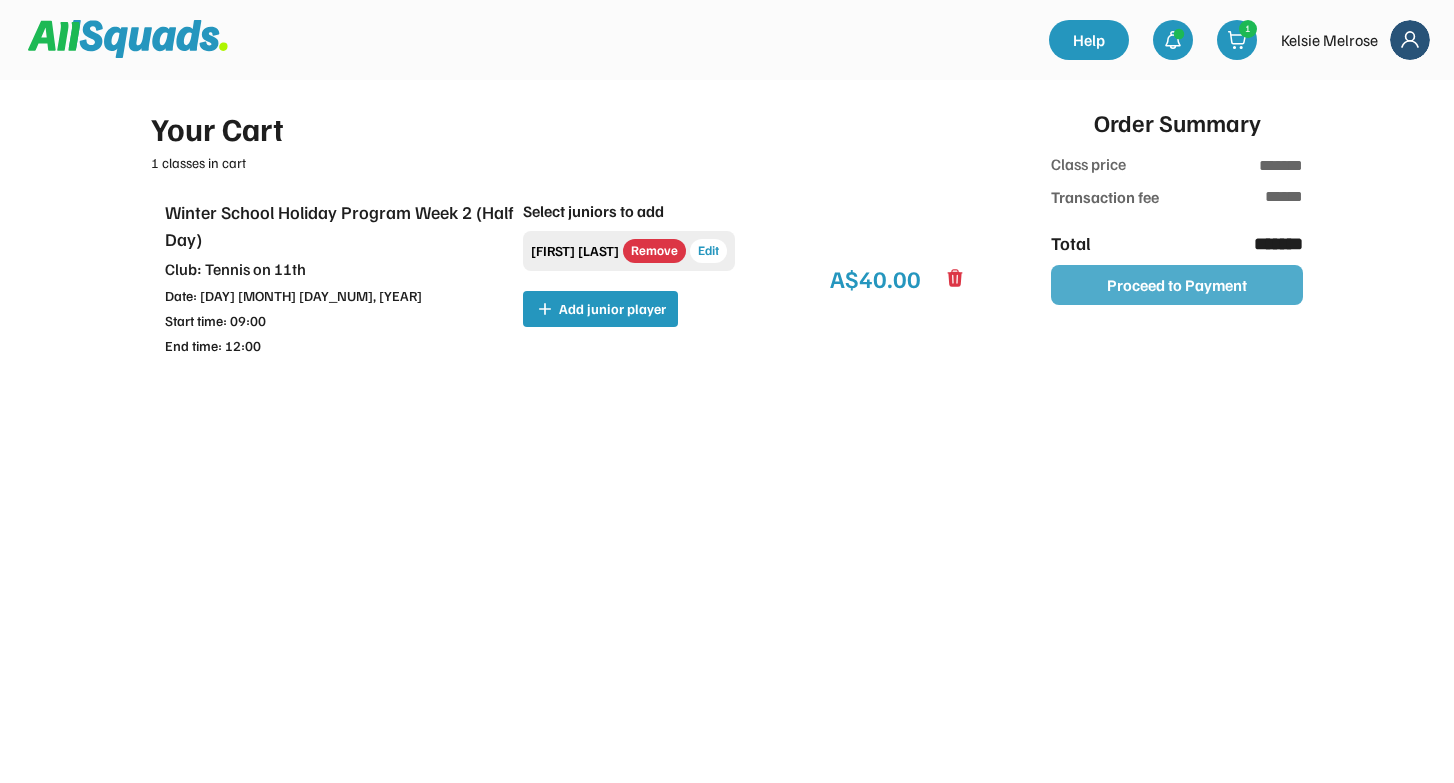 click on "Proceed to Payment" at bounding box center (1177, 285) 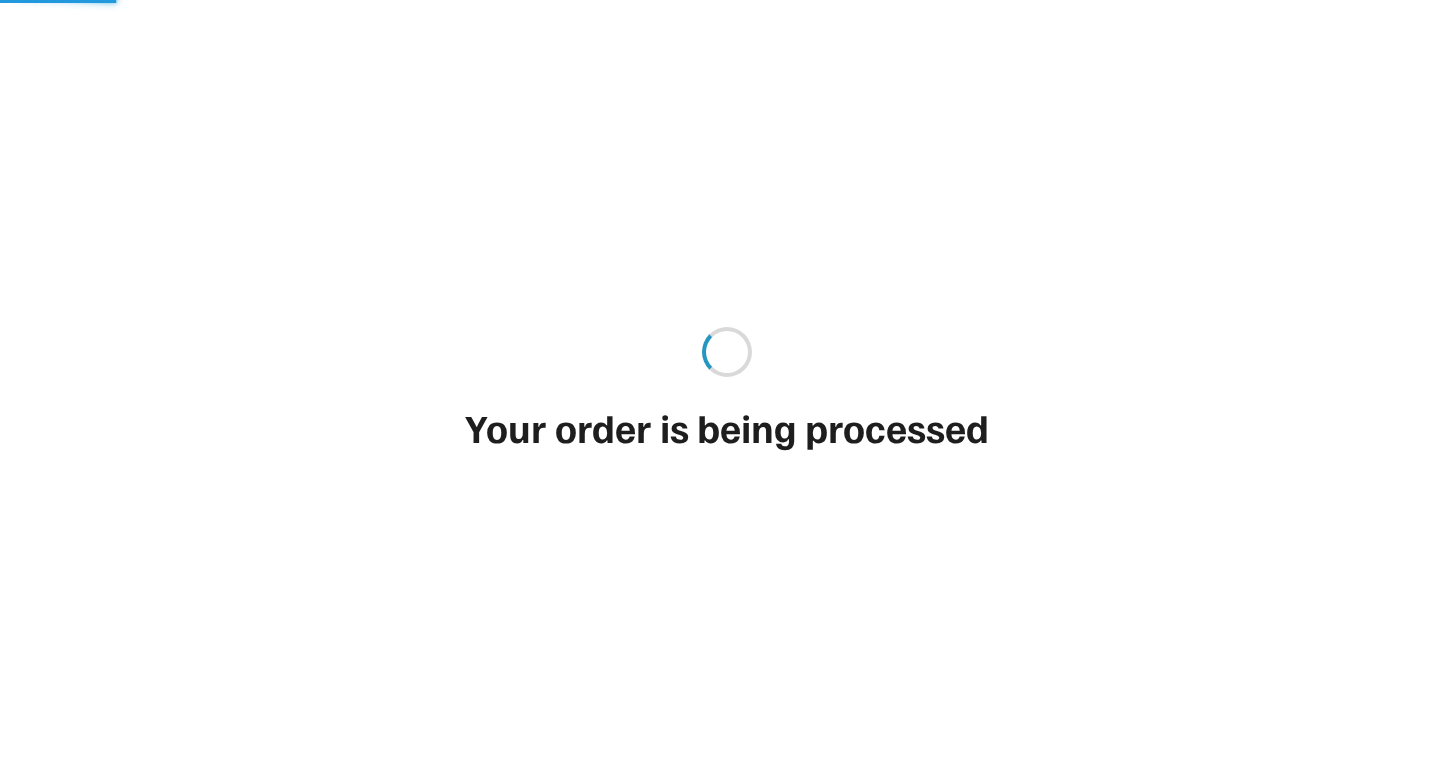 scroll, scrollTop: 0, scrollLeft: 0, axis: both 